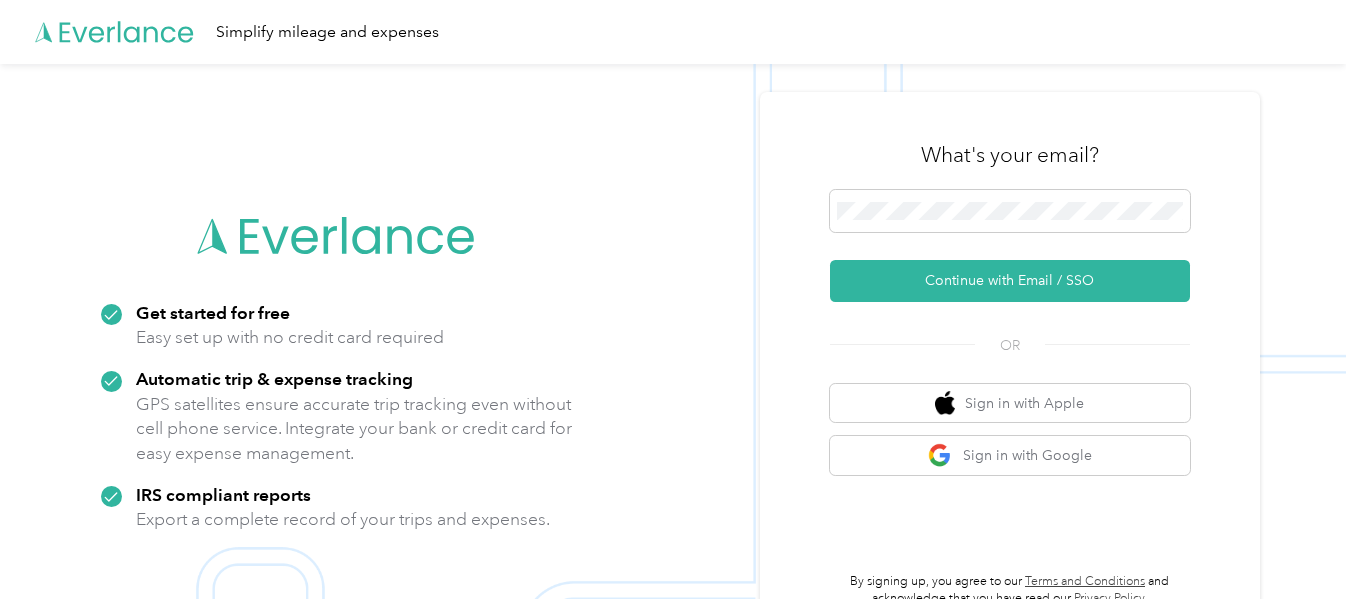 scroll, scrollTop: 0, scrollLeft: 0, axis: both 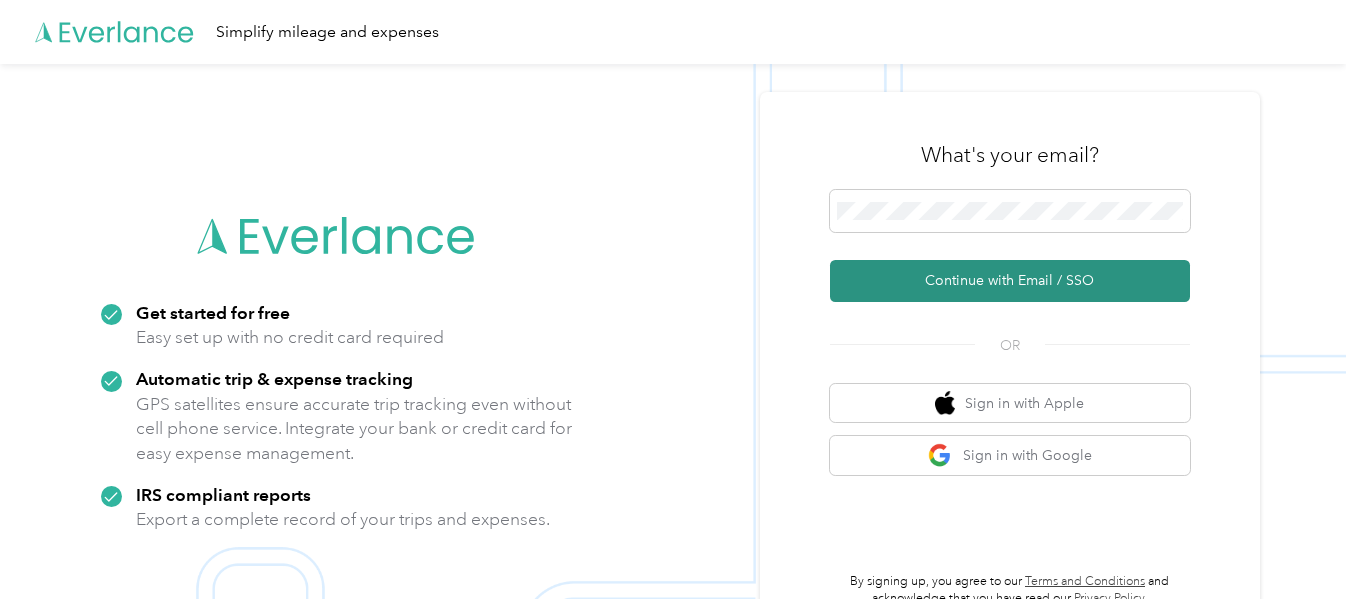 click on "Continue with Email / SSO" at bounding box center (1010, 281) 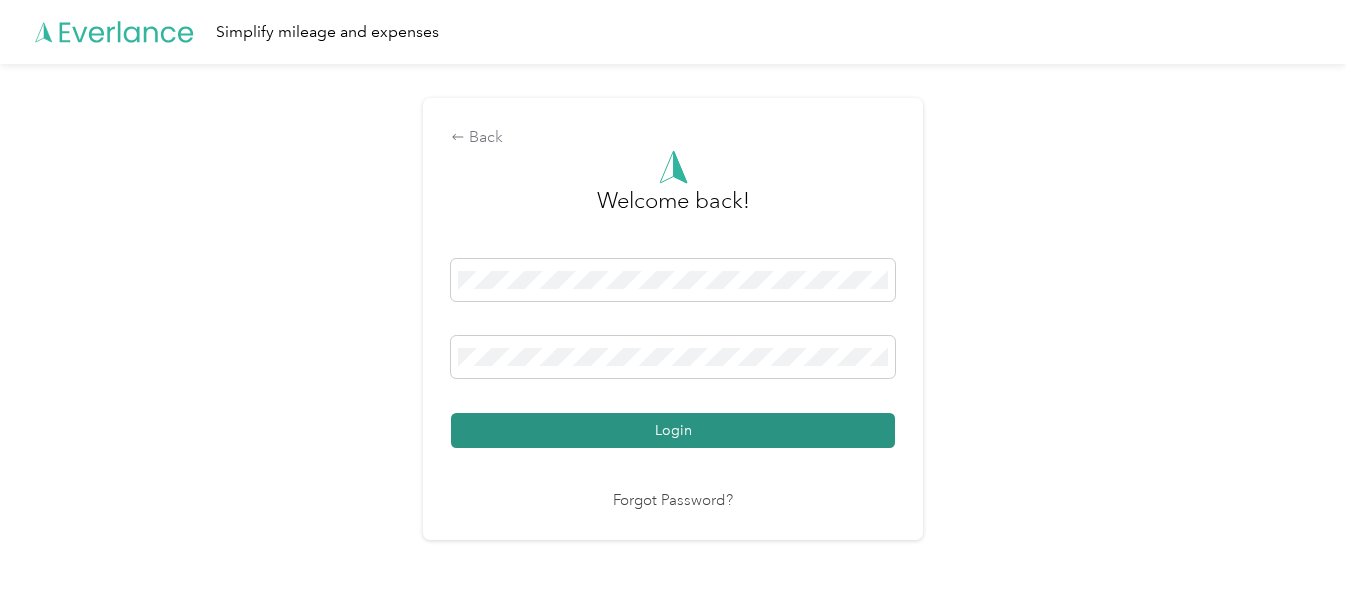 click on "Login" at bounding box center (673, 430) 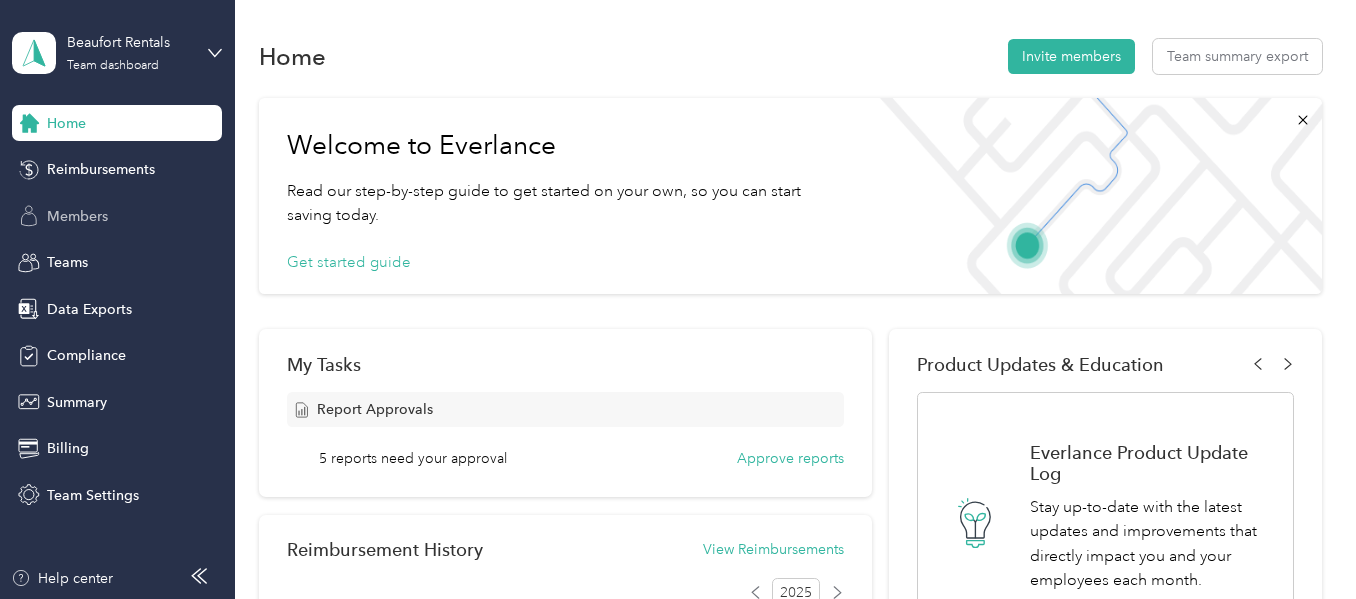 click on "Members" at bounding box center [77, 216] 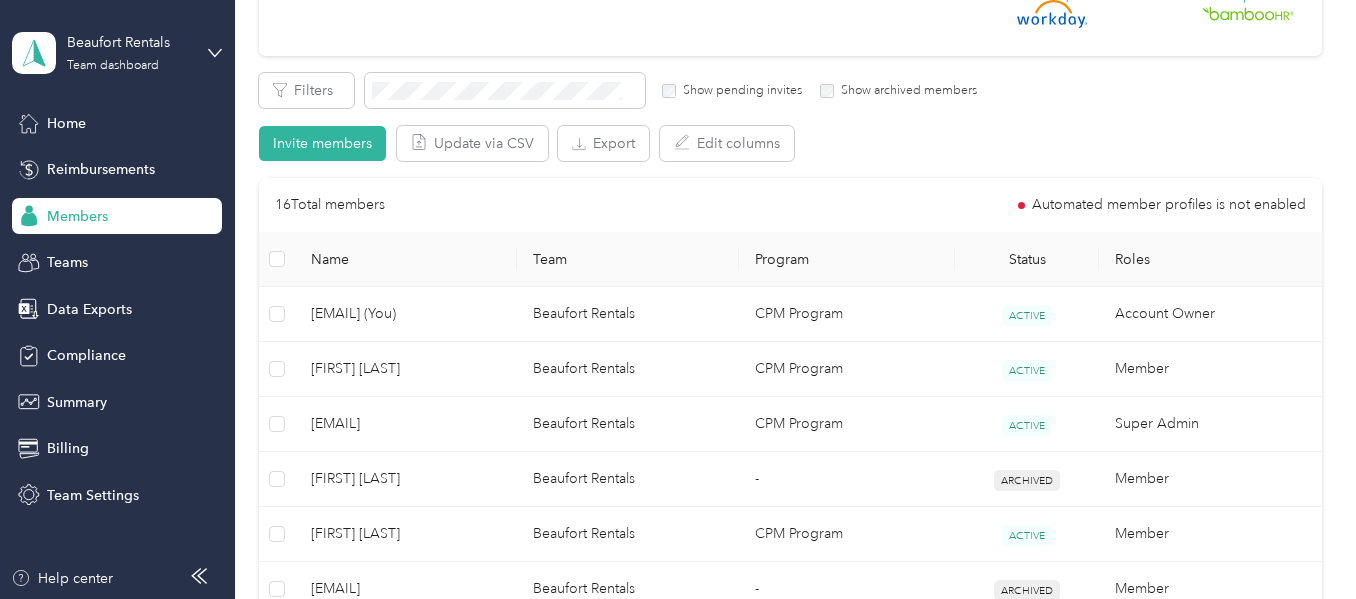 scroll, scrollTop: 400, scrollLeft: 0, axis: vertical 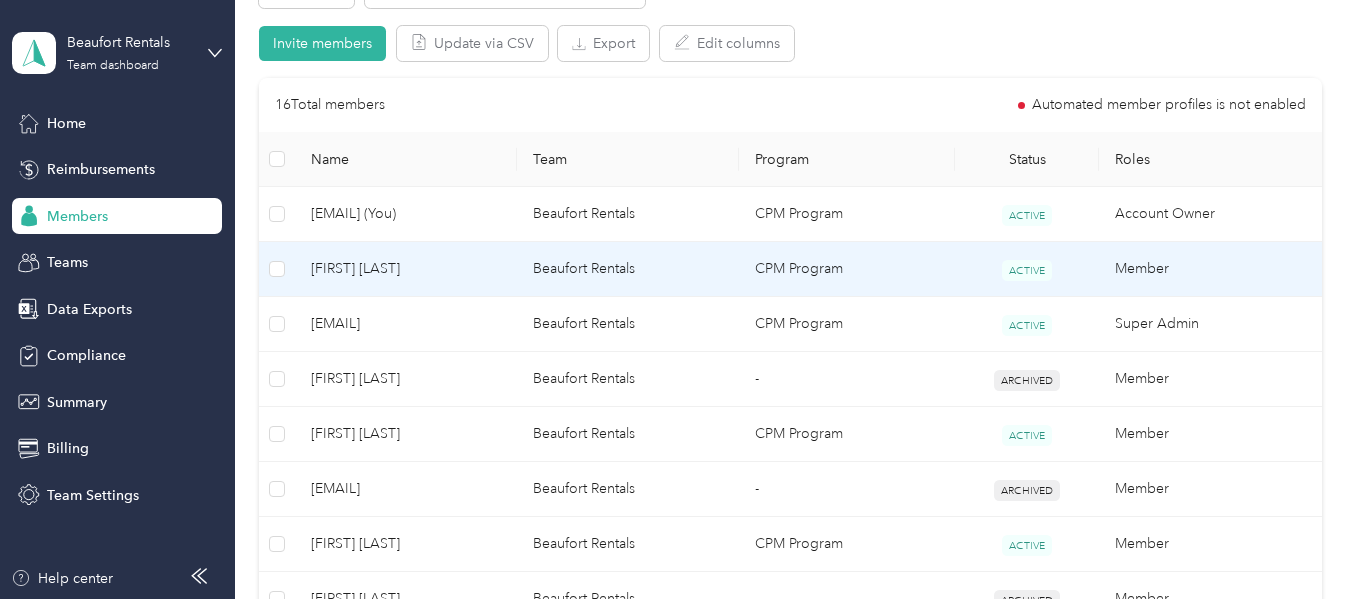 click on "[FIRST] [LAST]" at bounding box center [406, 269] 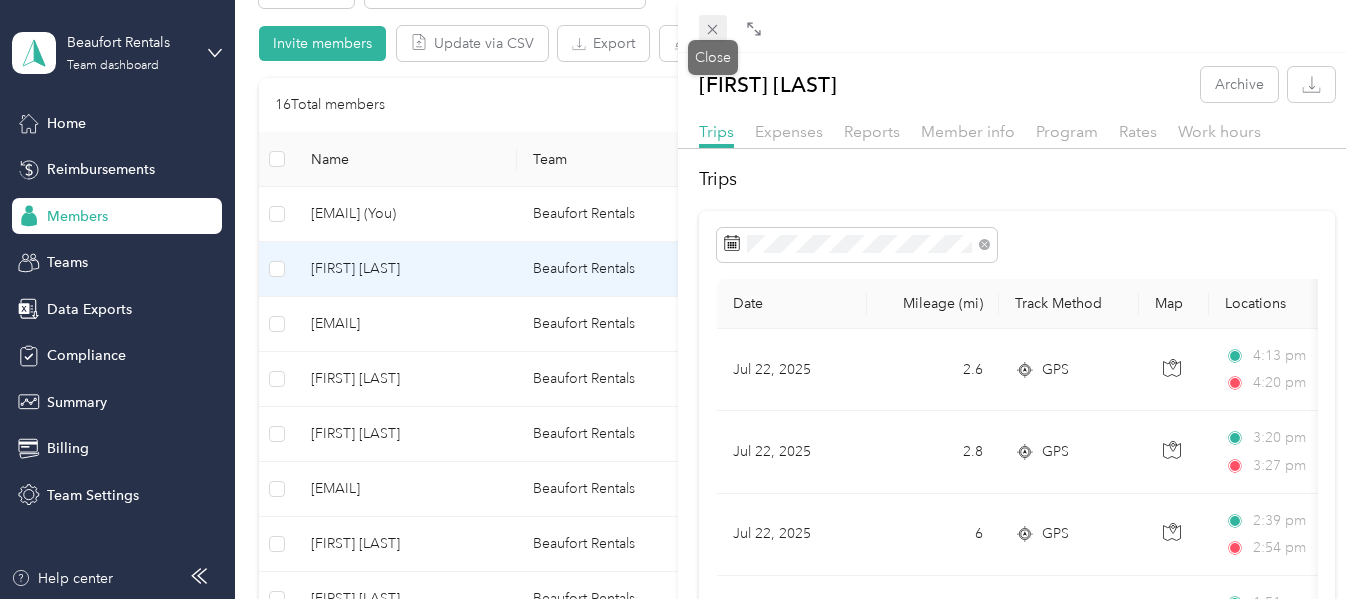 click 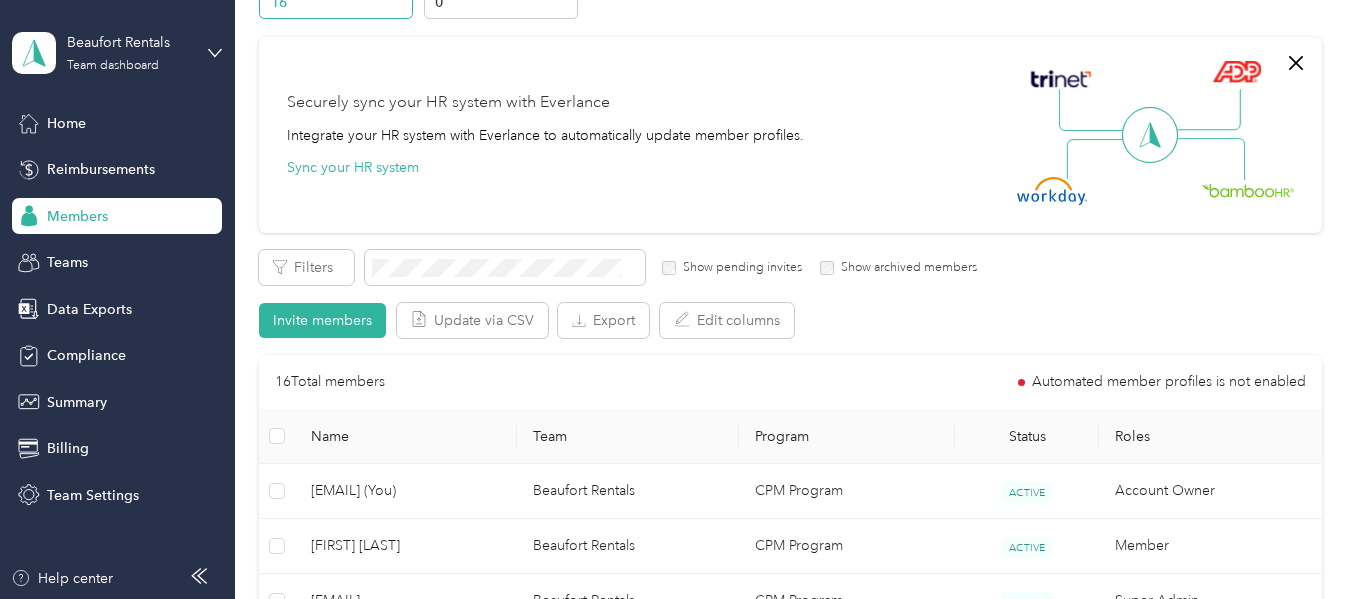 scroll, scrollTop: 100, scrollLeft: 0, axis: vertical 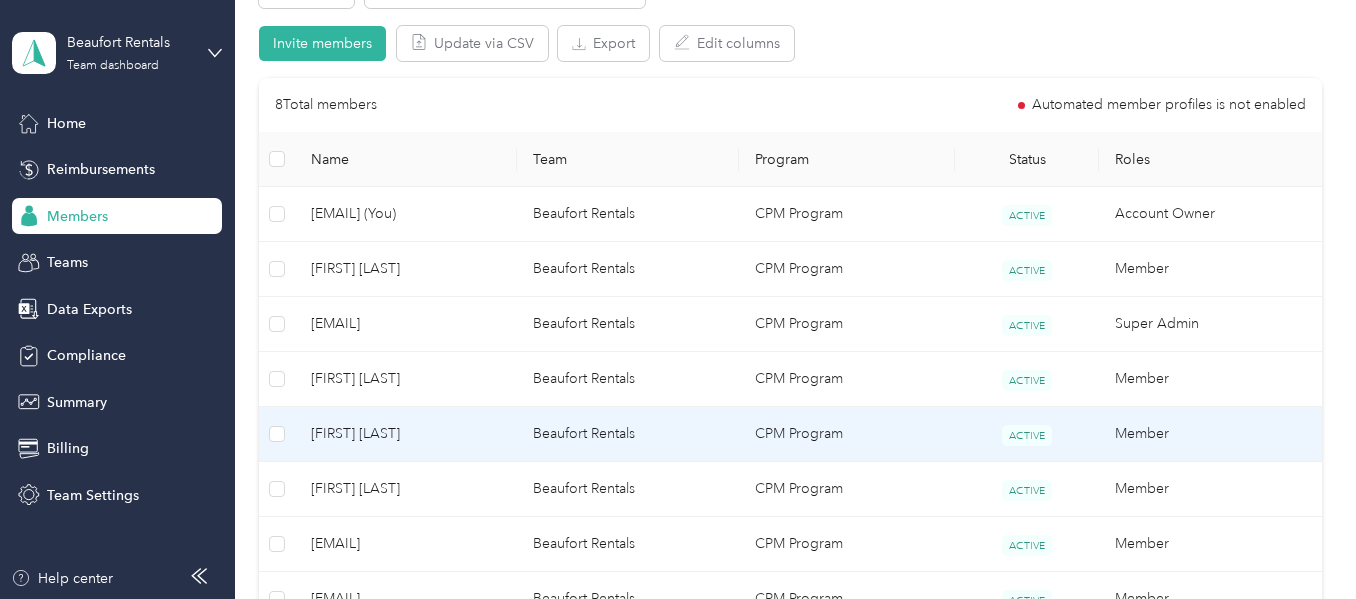 click on "[FIRST] [LAST]" at bounding box center [406, 434] 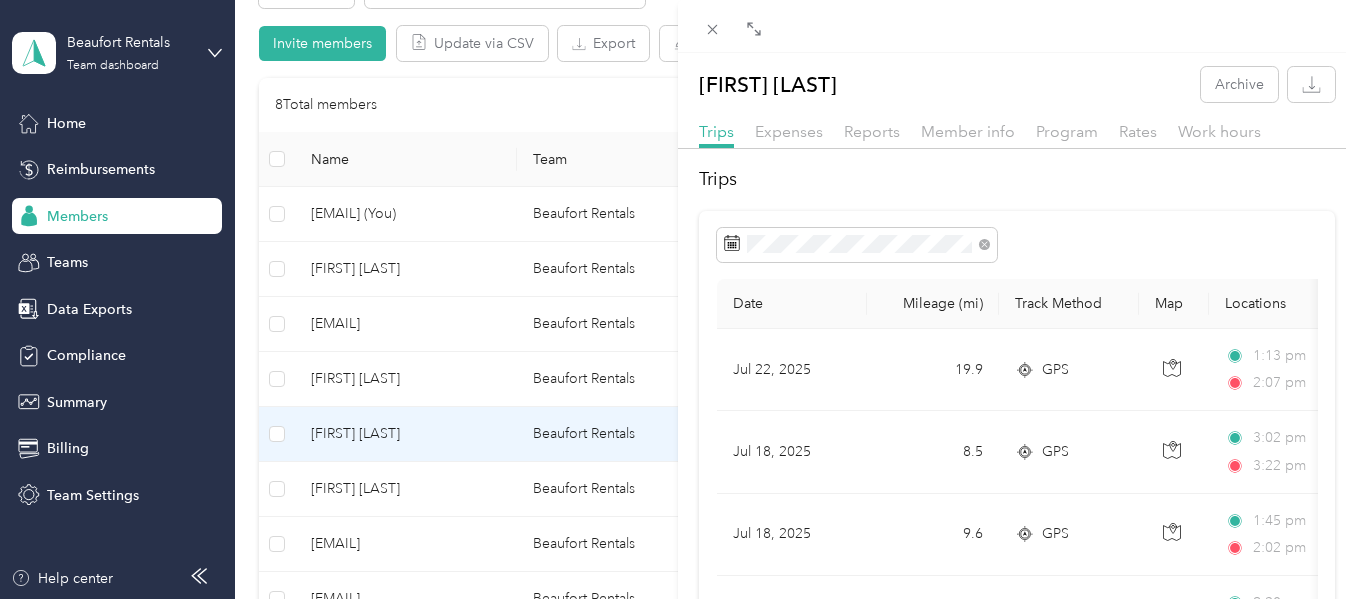 click on "[FIRST] [LAST] Archive Trips Expenses Reports Member info Program Rates Work hours Trips Date Mileage (mi) Track Method Map Locations Mileage value Purpose               [DATE] [NUMBER] GPS [TIME] Office new  ([NUMBER] [STREET], [CITY], [STATE], [COUNTRY] , [CITY], [STATE]) [TIME] [NUMBER] [STREET], [CITY] ([NUMBER] [STREET], [CITY], [STATE]) [CURRENCY] [COMPANY] [DATE] [NUMBER] GPS [TIME] [NUMBER] [STREET], [CITY], [STATE] [TIME] [NUMBER] [STREET], [CITY] ([NUMBER] [STREET], [CITY], [STATE]) [CURRENCY] [COMPANY] [DATE] [NUMBER] GPS [TIME] [NUMBER] [STREET], [CITY] ([NUMBER] [STREET], [CITY], [STATE]) [TIME] [NUMBER] [STREET], [CITY], [STATE] [CURRENCY] [COMPANY] [DATE] [NUMBER] GPS [TIME] [NUMBER] [STREET], [CITY], [STATE] [TIME] [NUMBER] [STREET], [CITY], [STATE] [CURRENCY] [COMPANY] [DATE] [NUMBER]" at bounding box center (678, 299) 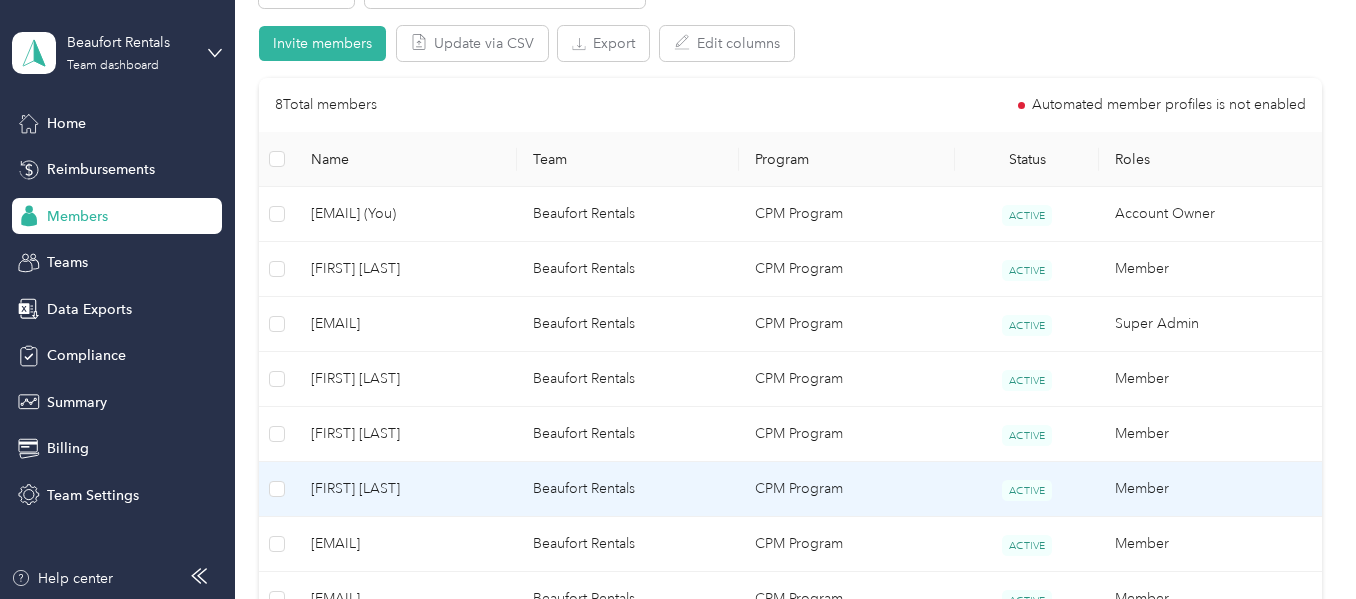 click on "[FIRST] [LAST]" at bounding box center (406, 489) 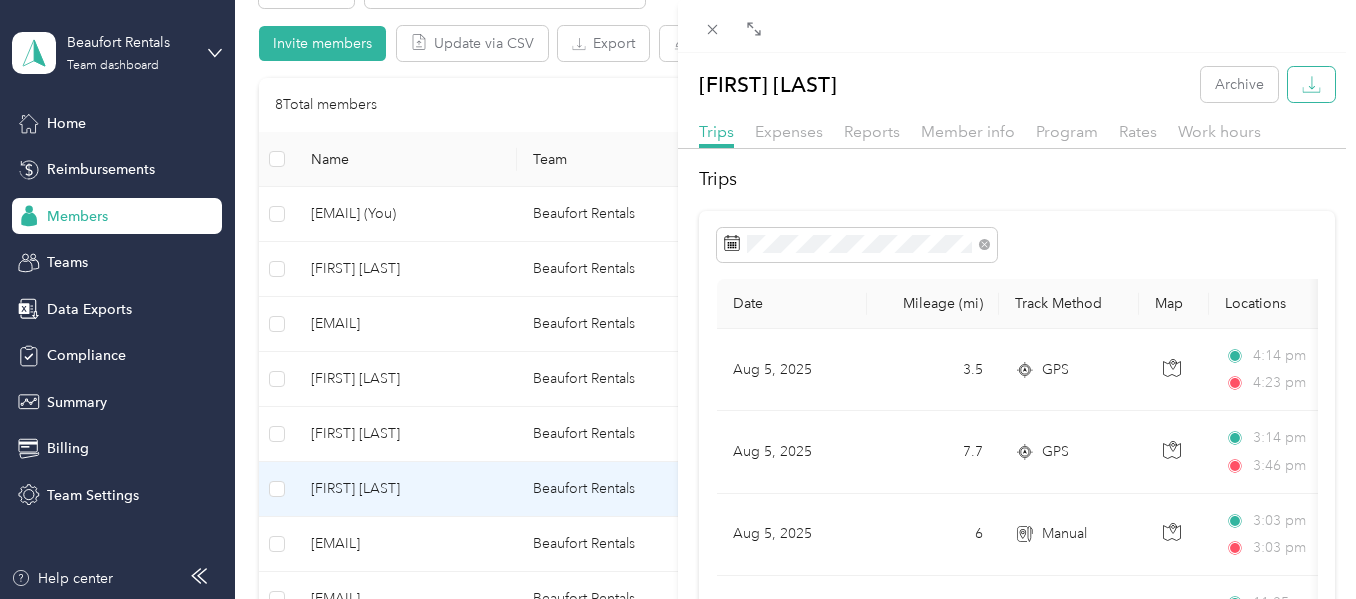 click 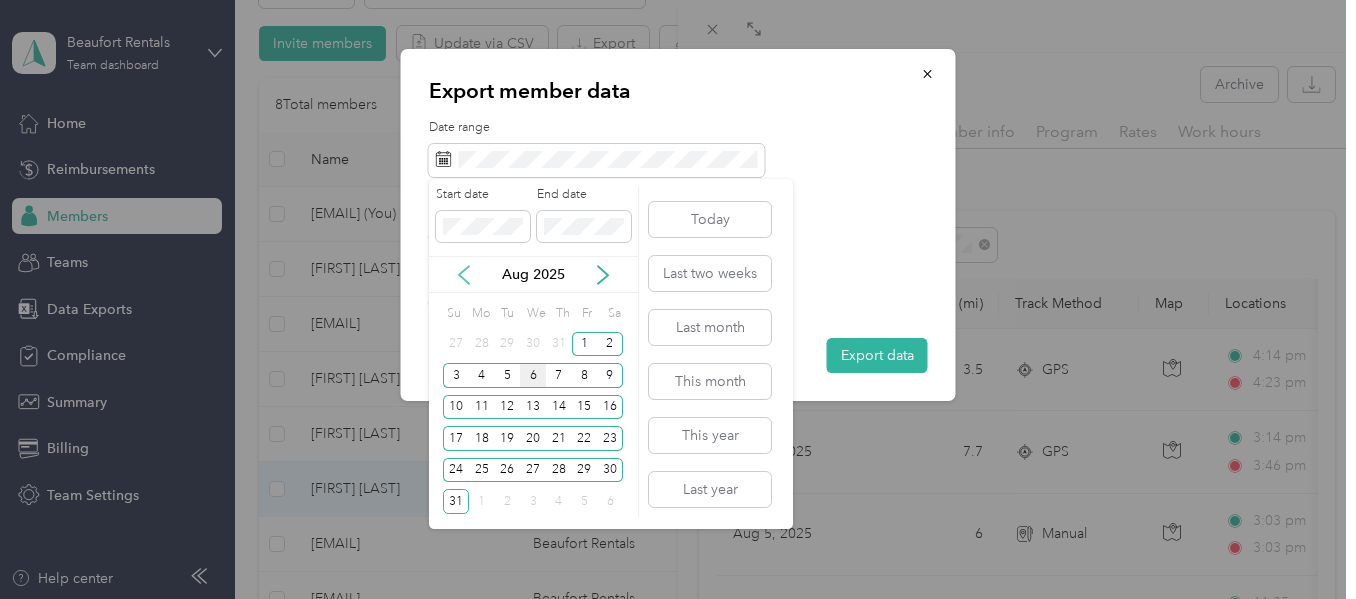 click 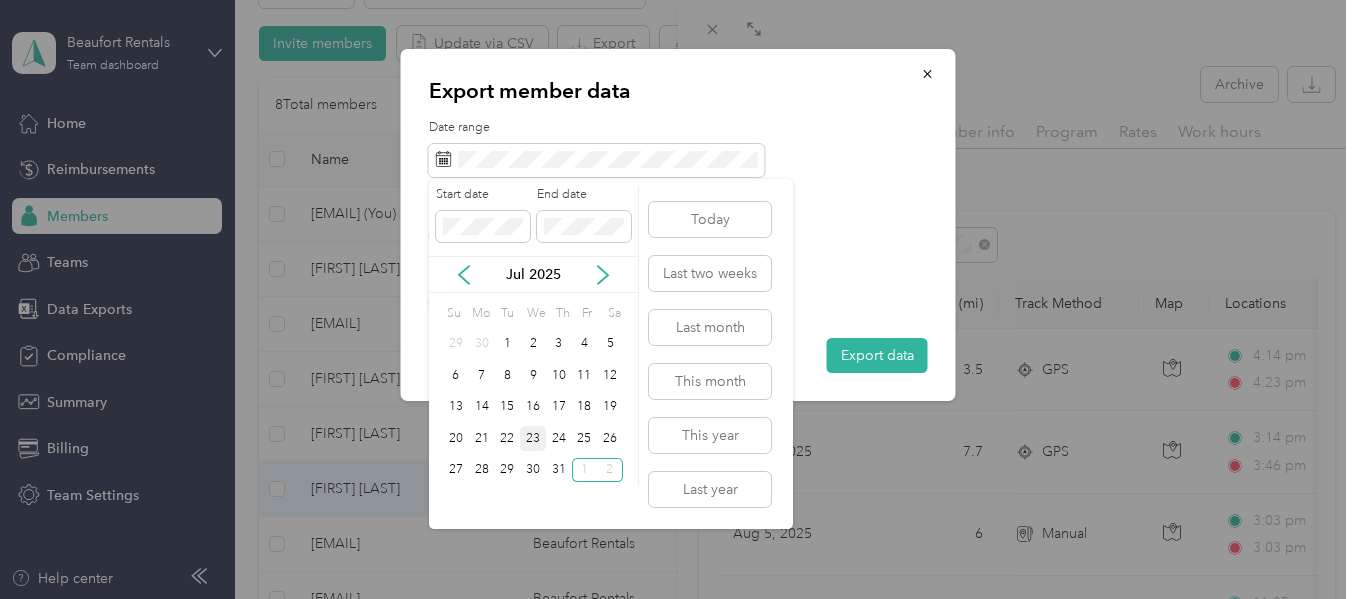 click on "23" at bounding box center [533, 438] 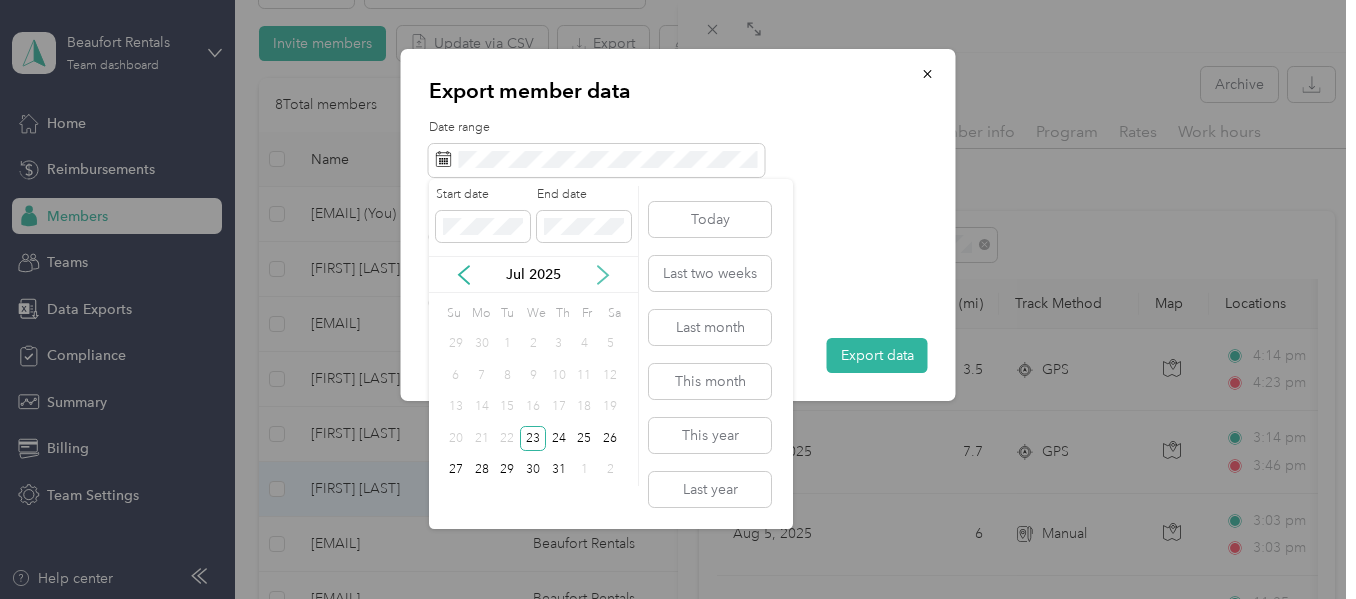 click 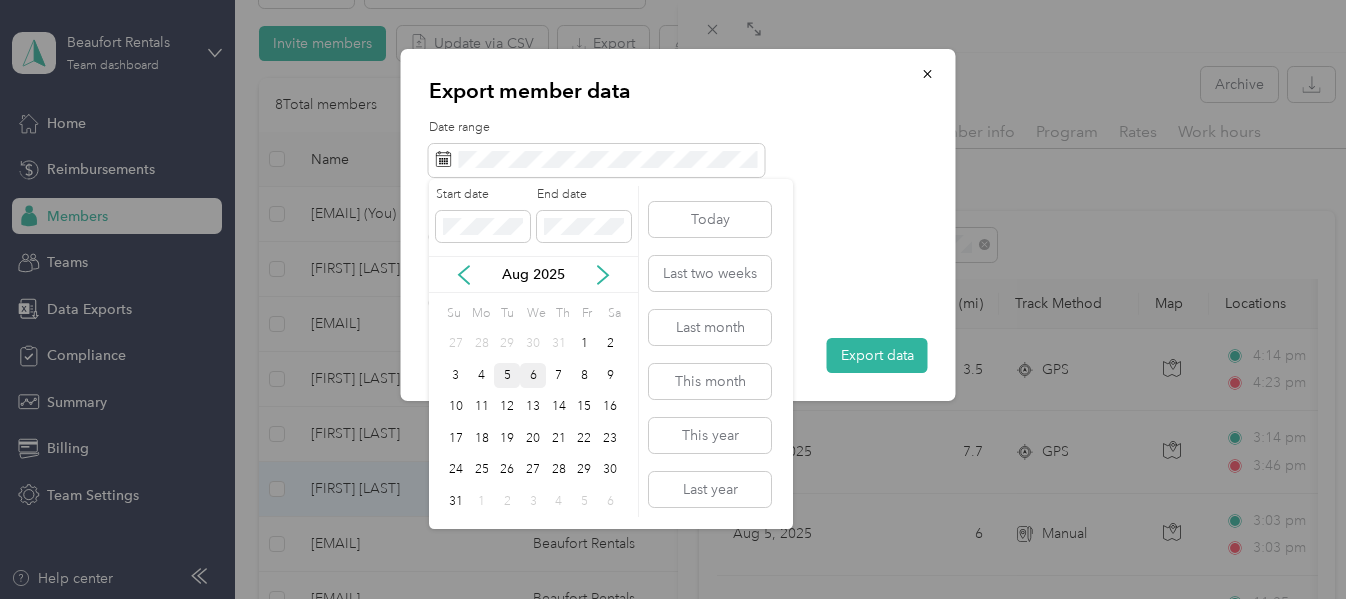 click on "5" at bounding box center (507, 375) 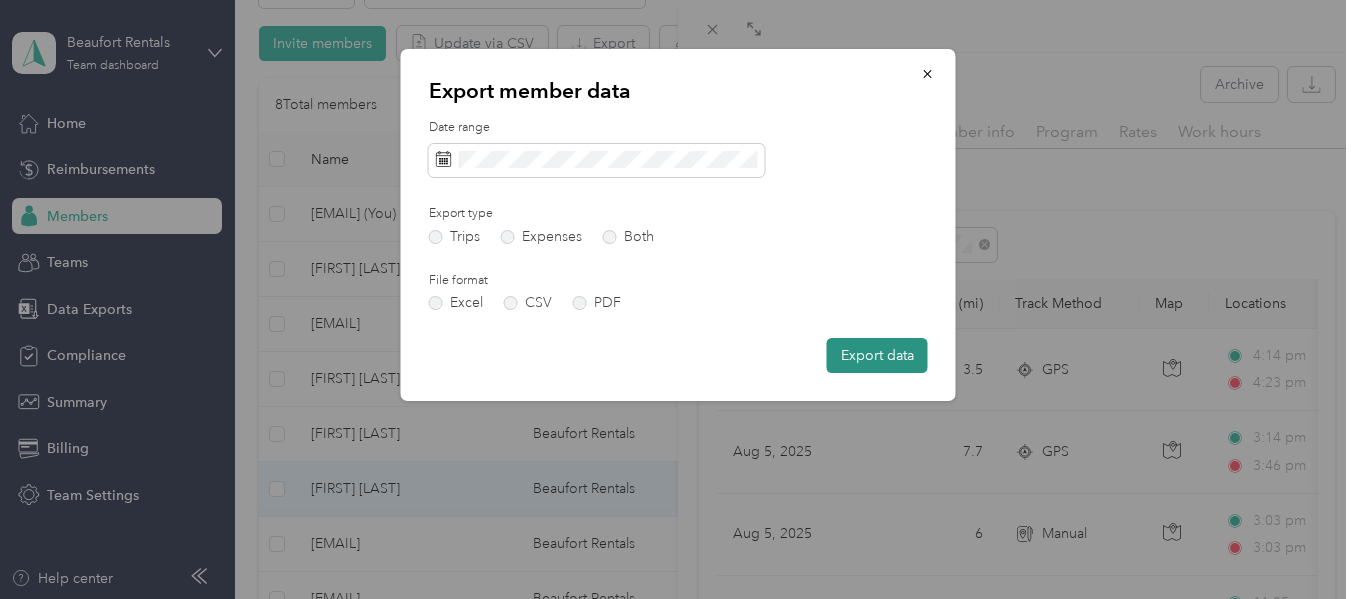click on "Export data" at bounding box center (877, 355) 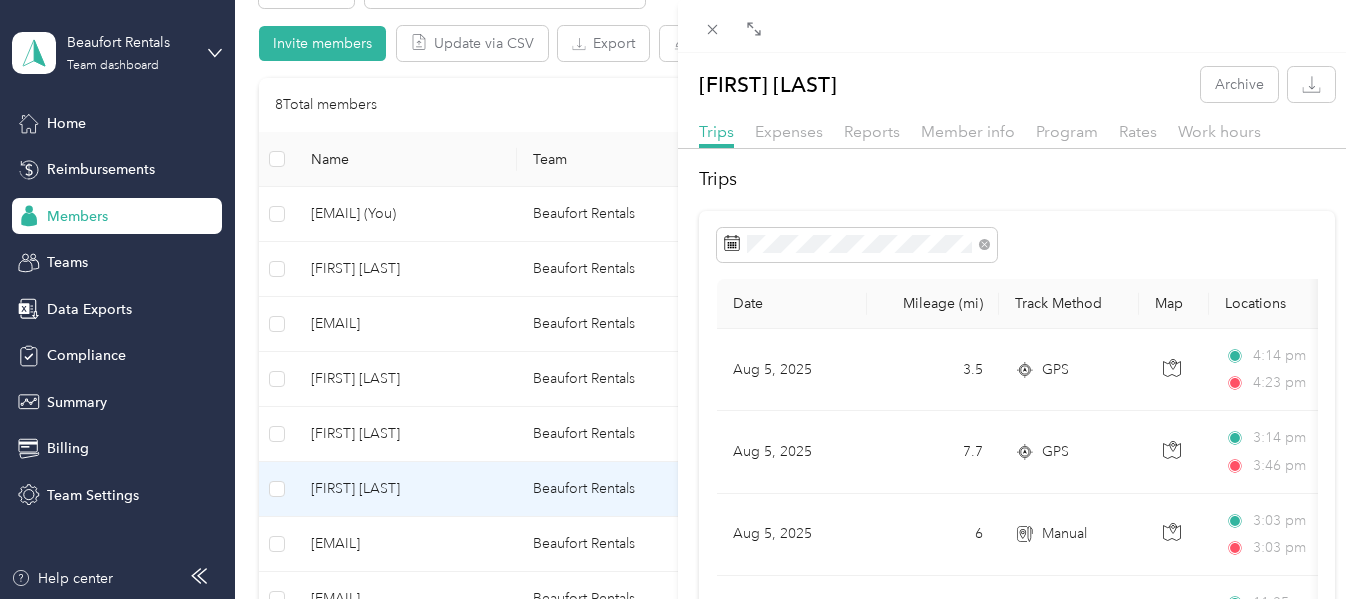 click on "[FIRST] [LAST] Archive Trips Expenses Reports Member info Program Rates Work hours Trips Date Mileage (mi) Track Method Map Locations Mileage value Purpose               [DATE] [NUMBER] GPS [TIME] [NUMBER] [STREET], [CITY] ([NUMBER] [STREET], [CITY], [STATE]) [TIME] [NUMBER] [STREET], [CITY], [STATE] [TIME] [NUMBER] [STREET], [CITY], [STATE] [TIME] [NUMBER][LETTER] [STREET], [CITY], [STATE], [COUNTRY] [TIME] [NUMBER][LETTER] [STREET], [CITY], [STATE], [COUNTRY] [CURRENCY] [COMPANY] [DATE] [NUMBER] GPS [TIME] [STREET], [CITY], [COUNTY], [STATE], [POSTAL_CODE], [COUNTRY] [TIME] [NUMBER] [STREET], [CITY] ([NUMBER] [STREET], [CITY], [STATE]) [CURRENCY] [COMPANY] [NUMBER] GPS [NUMBER]" at bounding box center [678, 299] 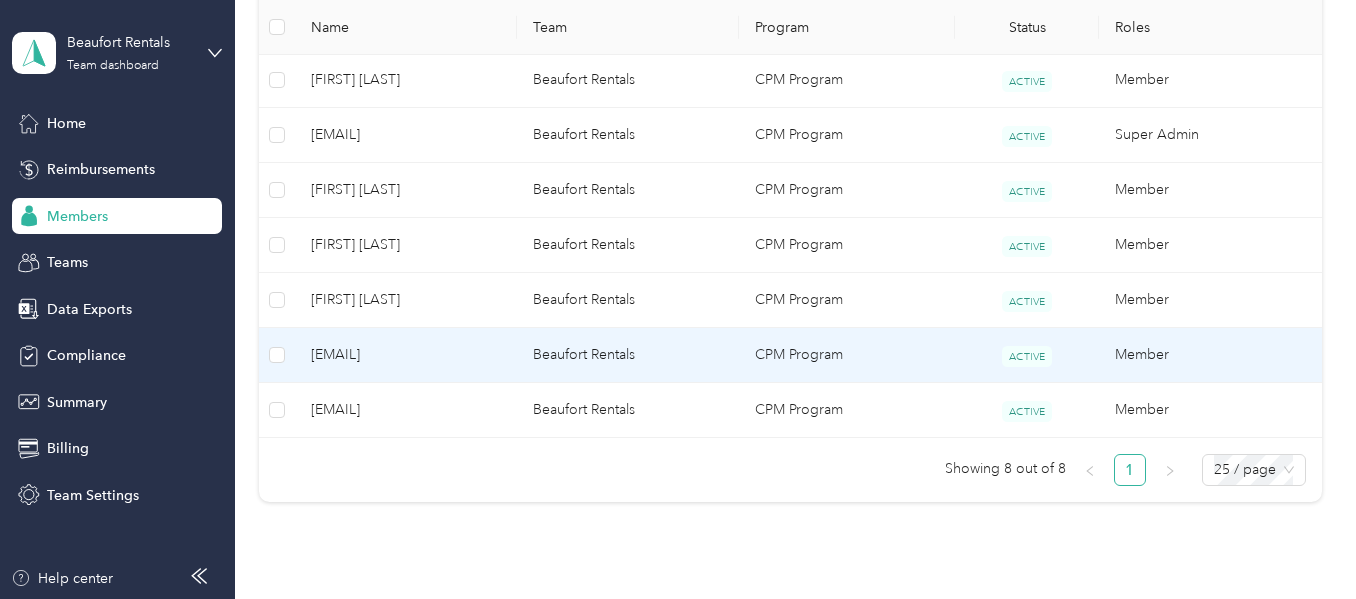 scroll, scrollTop: 600, scrollLeft: 0, axis: vertical 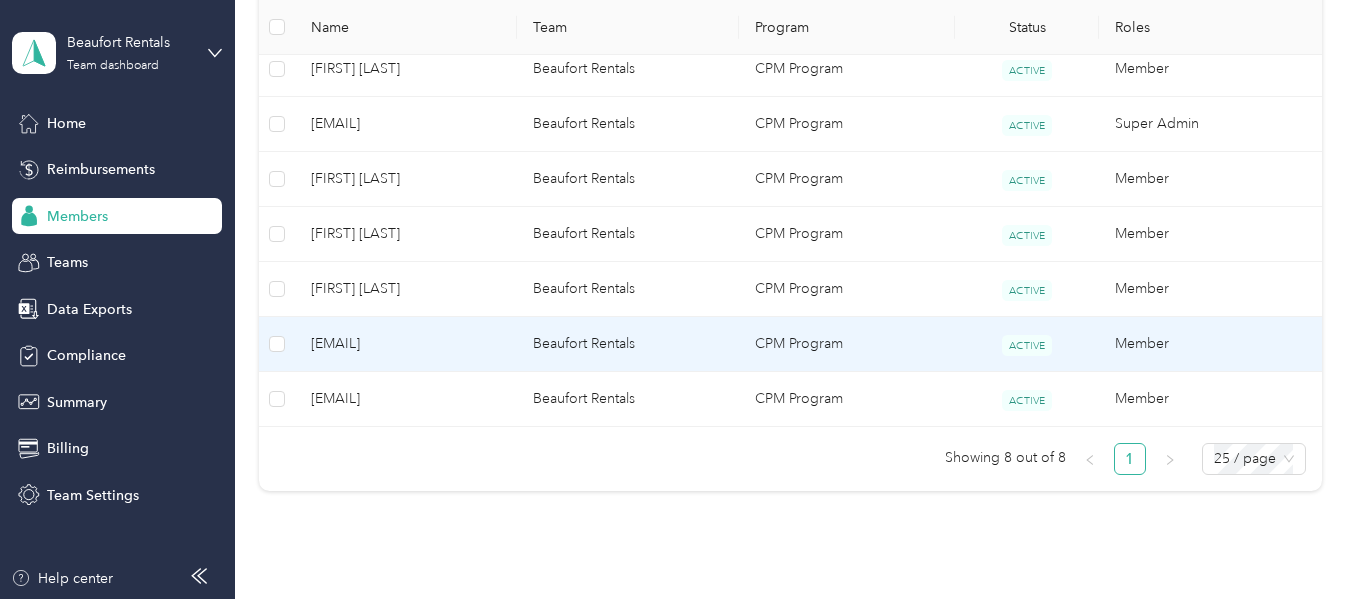 click on "[EMAIL]" at bounding box center [406, 344] 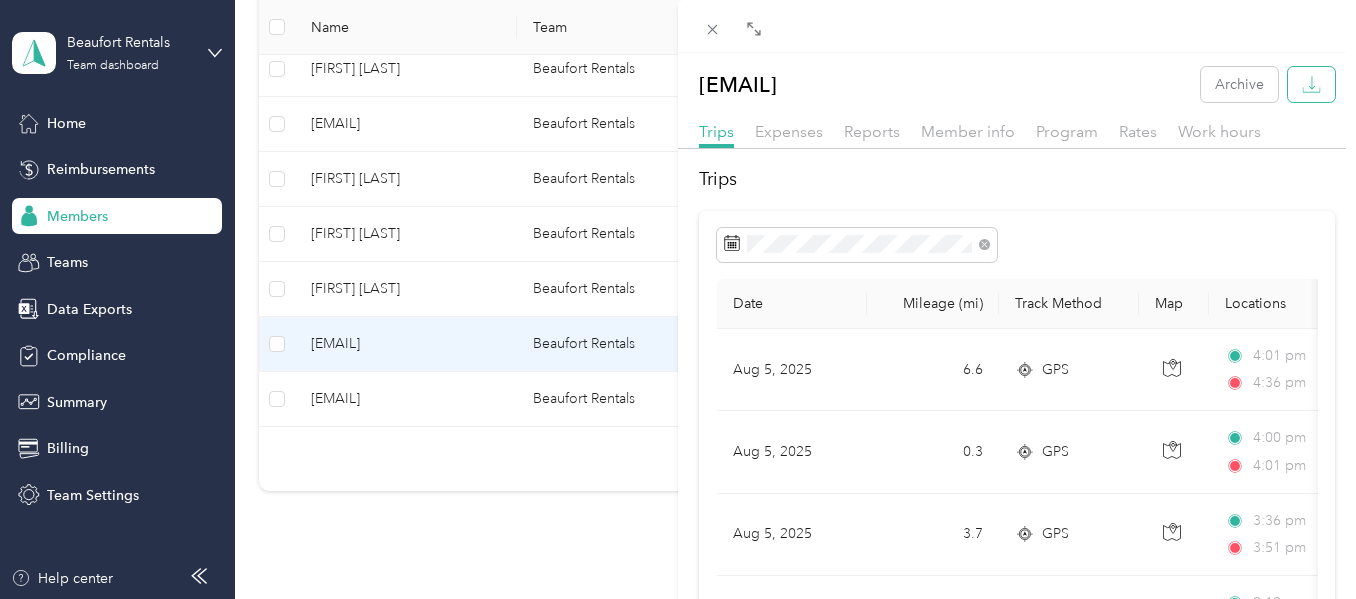 click 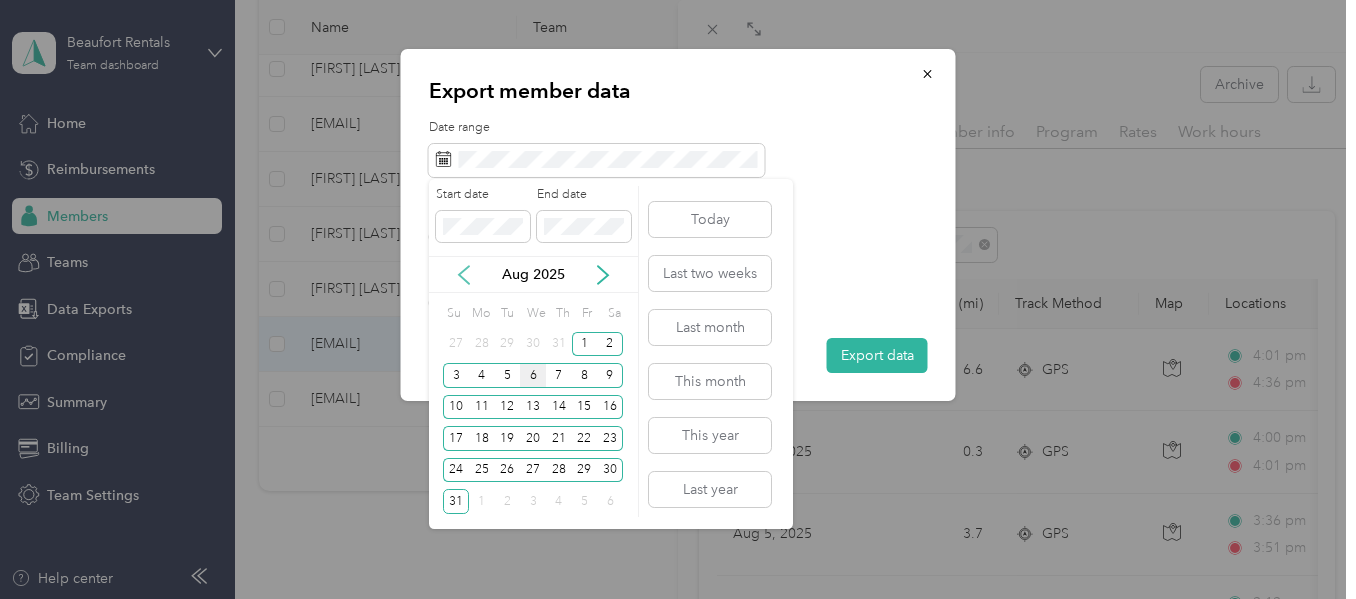 click 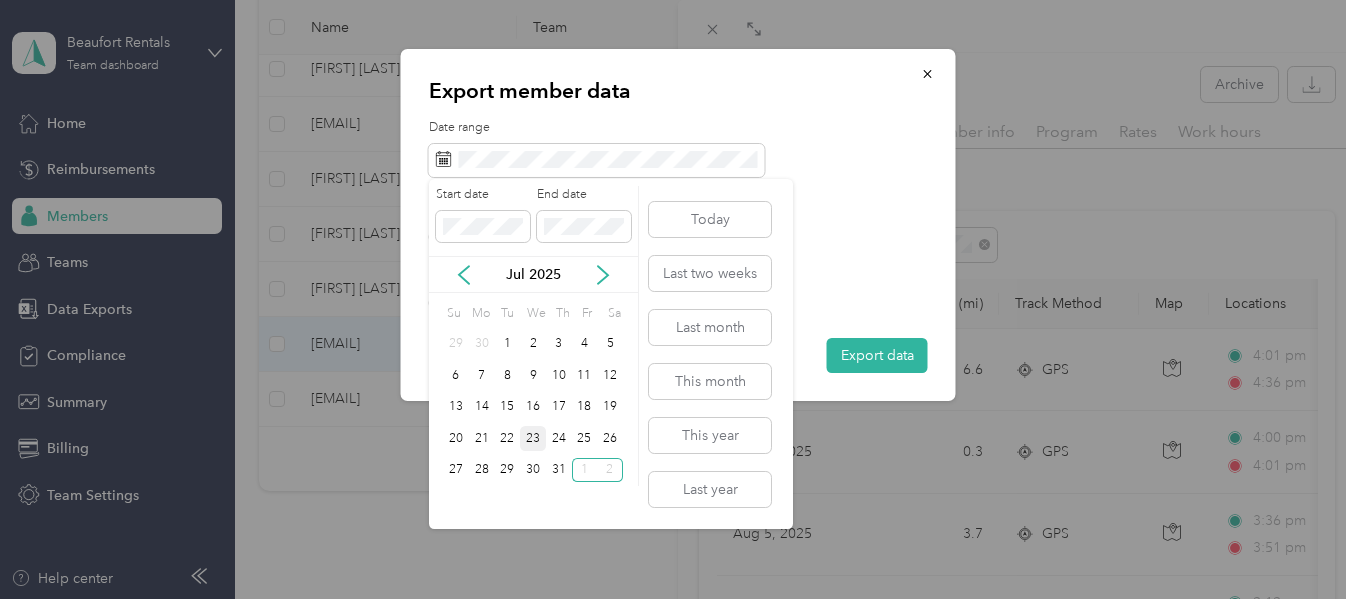 click on "23" at bounding box center [533, 438] 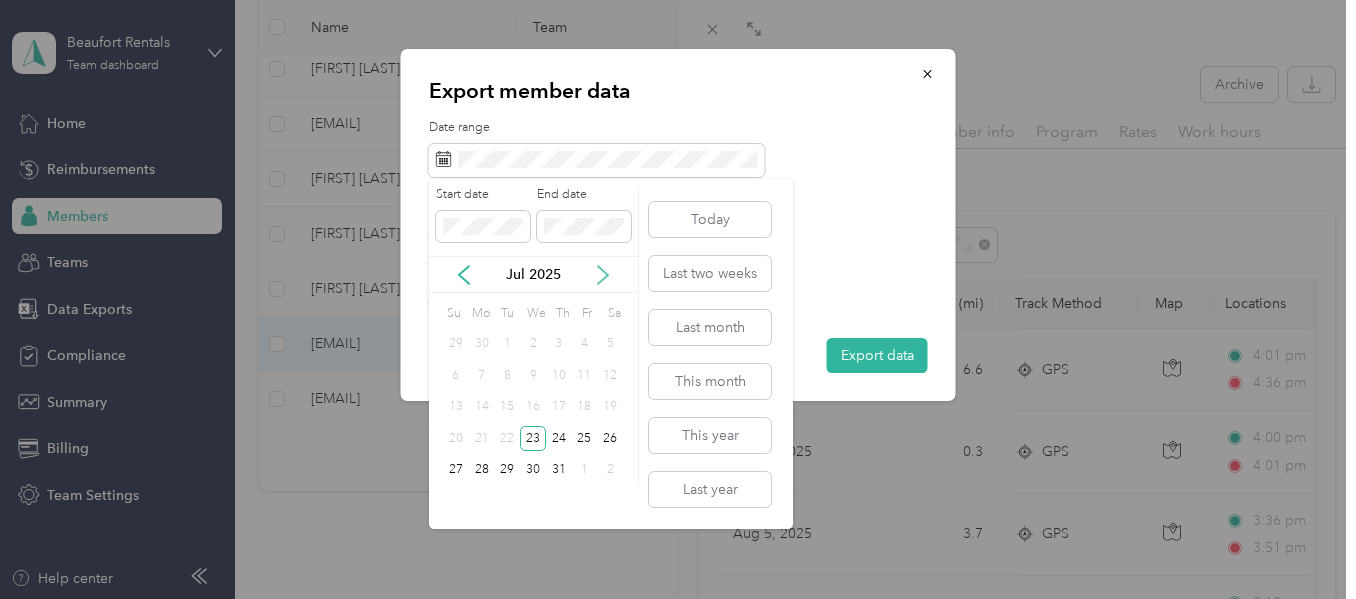 click 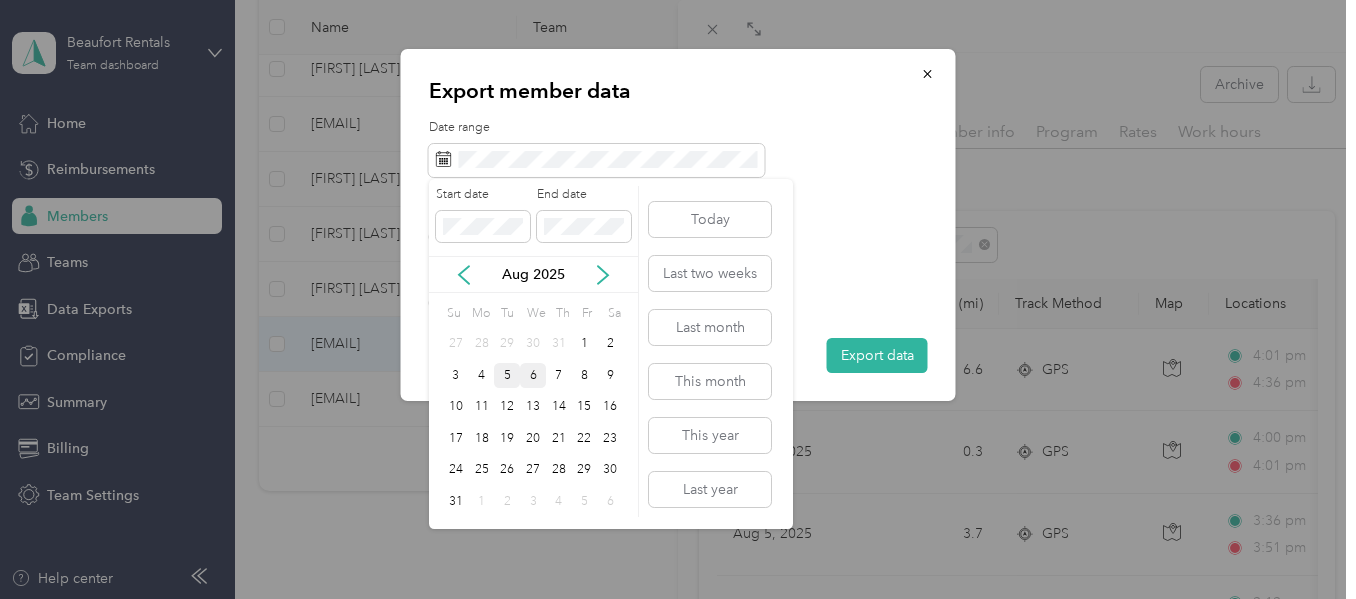 click on "5" at bounding box center [507, 375] 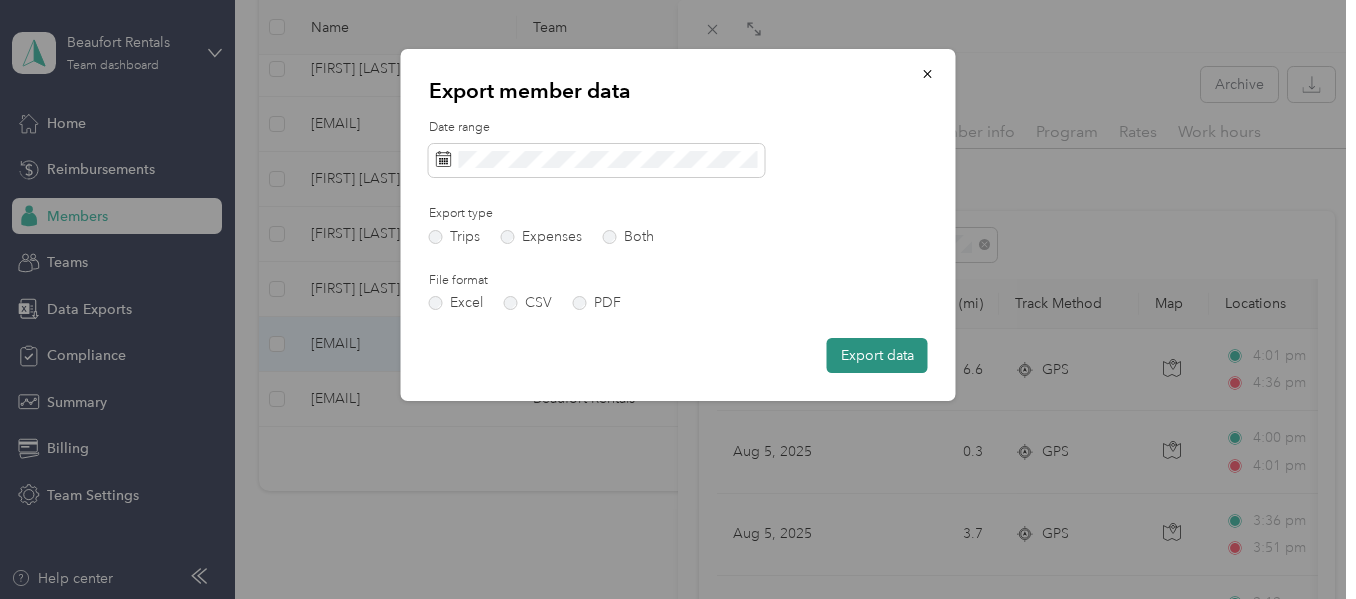 click on "Export data" at bounding box center (877, 355) 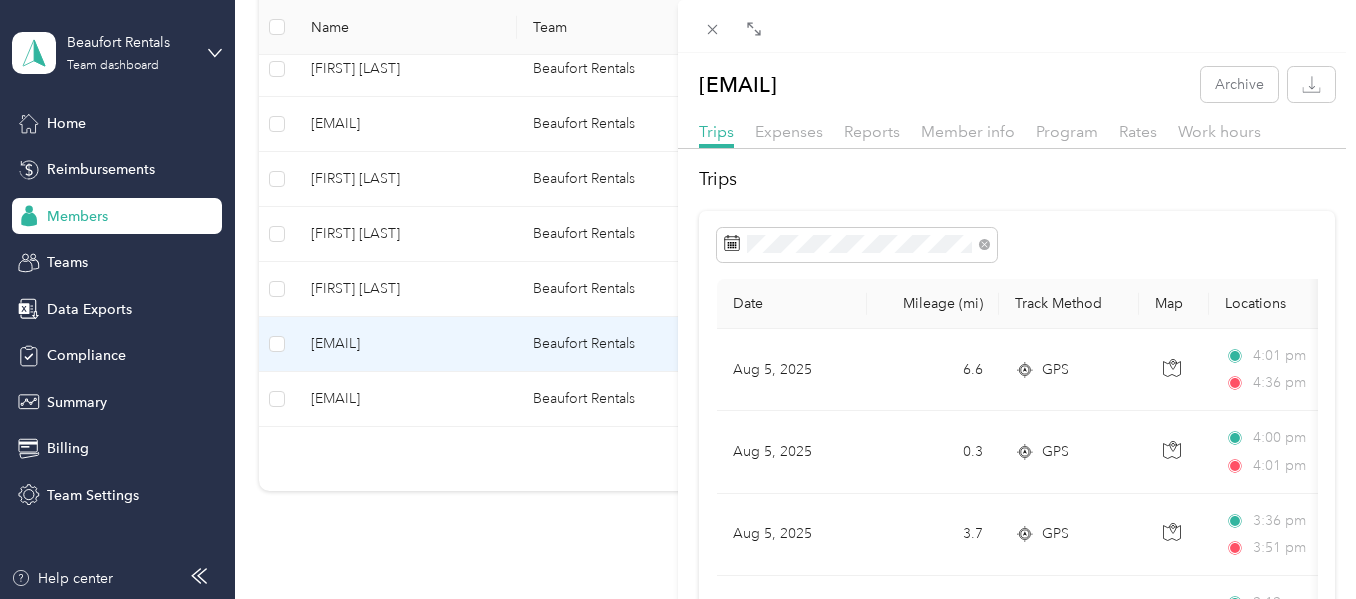 click on "[NUMBER] [STREET], [CITY], [STATE] Archive Trips Expenses Reports Member info Program Rates Work hours Trips Date Mileage (mi) Track Method Map Locations Mileage value Purpose               [DATE] [NUMBER] GPS [TIME] [NUMBER] [STREET], [CITY], [STATE] [TIME] [STREET], [CITY], [STATE] [CURRENCY] [COMPANY] [DATE] [NUMBER] GPS [TIME] [COUNTRY] Post Office, [NUMBER], [STREET], [CITY], [COUNTY], [STATE], [POSTAL_CODE], [COUNTRY] [TIME] [NUMBER], [STREET], [CITY], [COUNTY], [STATE], [POSTAL_CODE], [COUNTRY] [CURRENCY] [COMPANY] [DATE] [NUMBER] GPS [TIME] [NUMBER] [STREET], [CITY], [STATE] [TIME] [NUMBER]–[NUMBER] [STREET], [CITY], [STATE] [CURRENCY] [COMPANY] [DATE] [NUMBER] GPS [TIME] [NUMBER], [STREET], [CITY], [COUNTY], [STATE], [POSTAL_CODE], [COUNTRY] [TIME] [NUMBER], [STREET], [CITY], [COUNTY], [STATE], [POSTAL_CODE], [COUNTRY] [CURRENCY] [COMPANY] [DATE] [NUMBER] GPS [TIME] [NUMBER], [STREET], [CITY], [COUNTY], [STATE], [POSTAL_CODE], [COUNTRY] [TIME] [CURRENCY] [COMPANY] [NUMBER]" at bounding box center [678, 299] 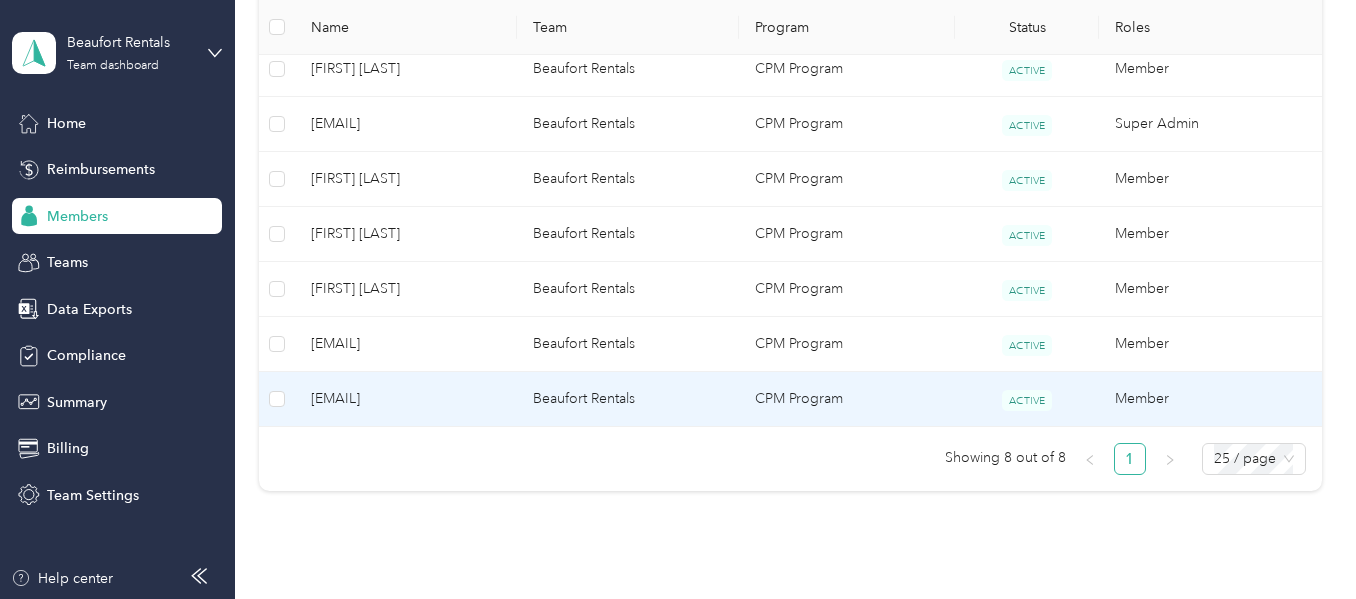 click on "[EMAIL]" at bounding box center (406, 399) 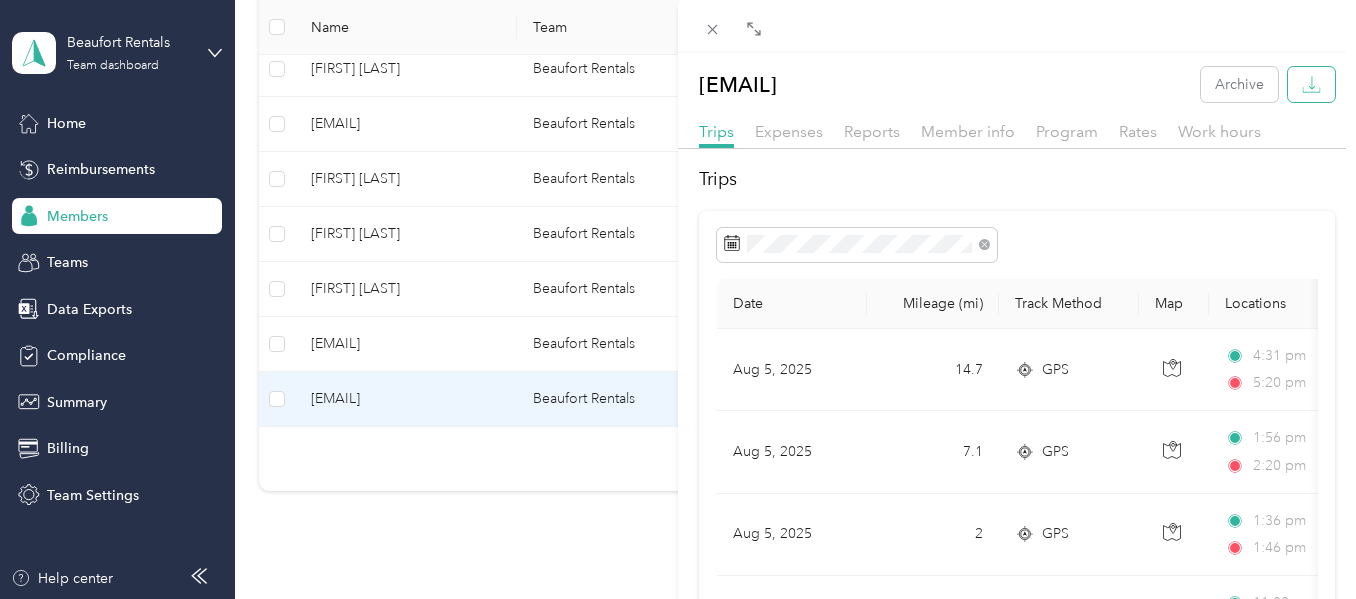 click 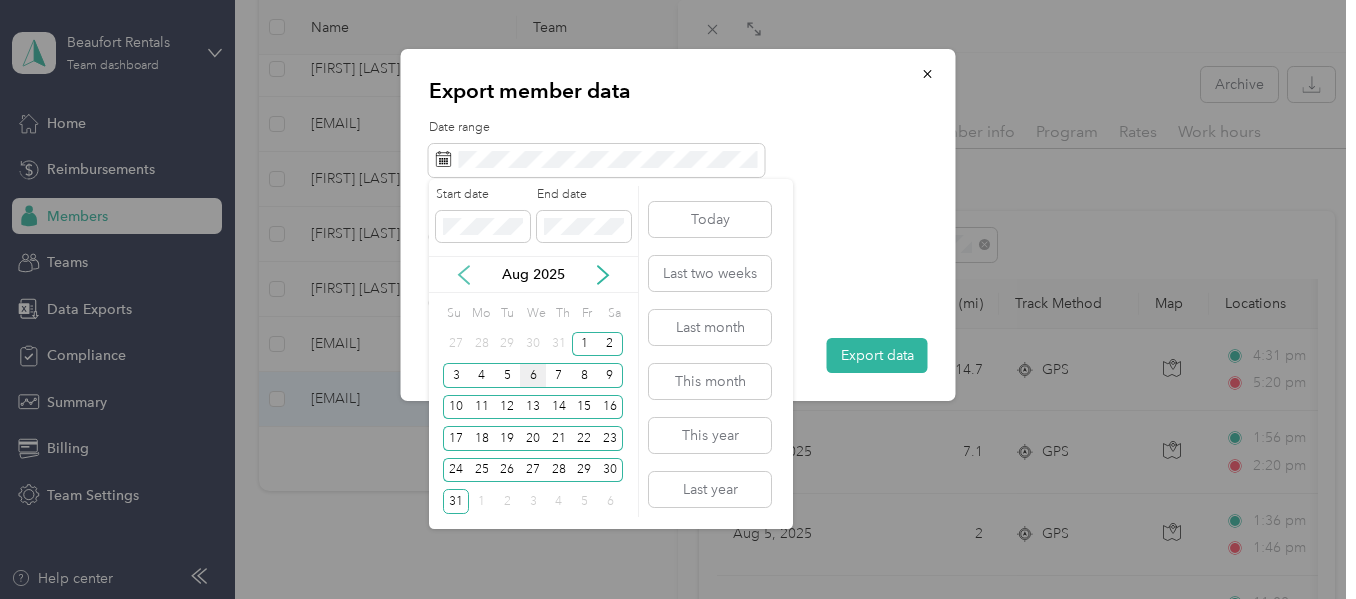 click 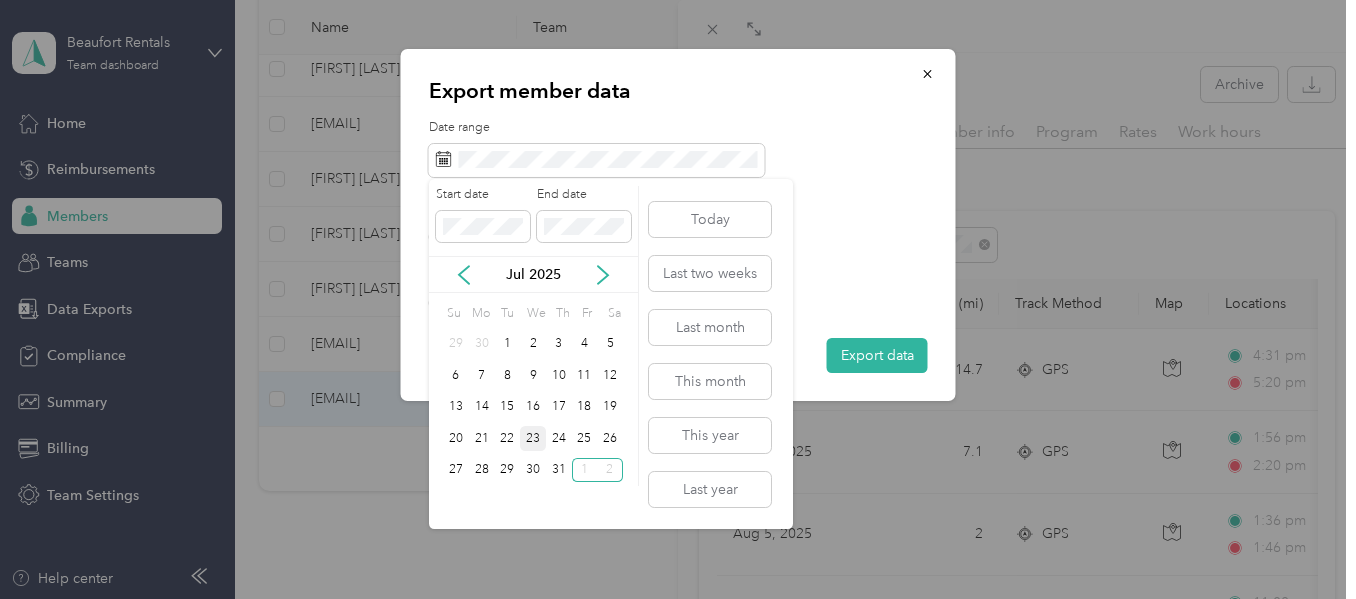 click on "23" at bounding box center [533, 438] 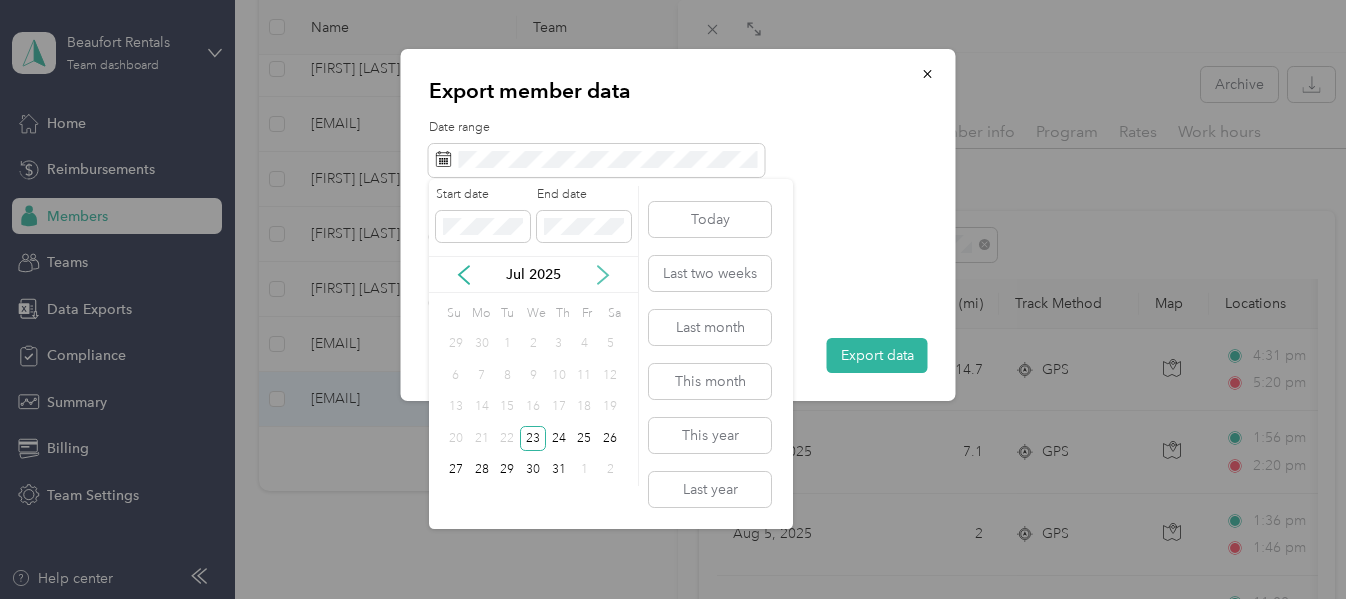 click 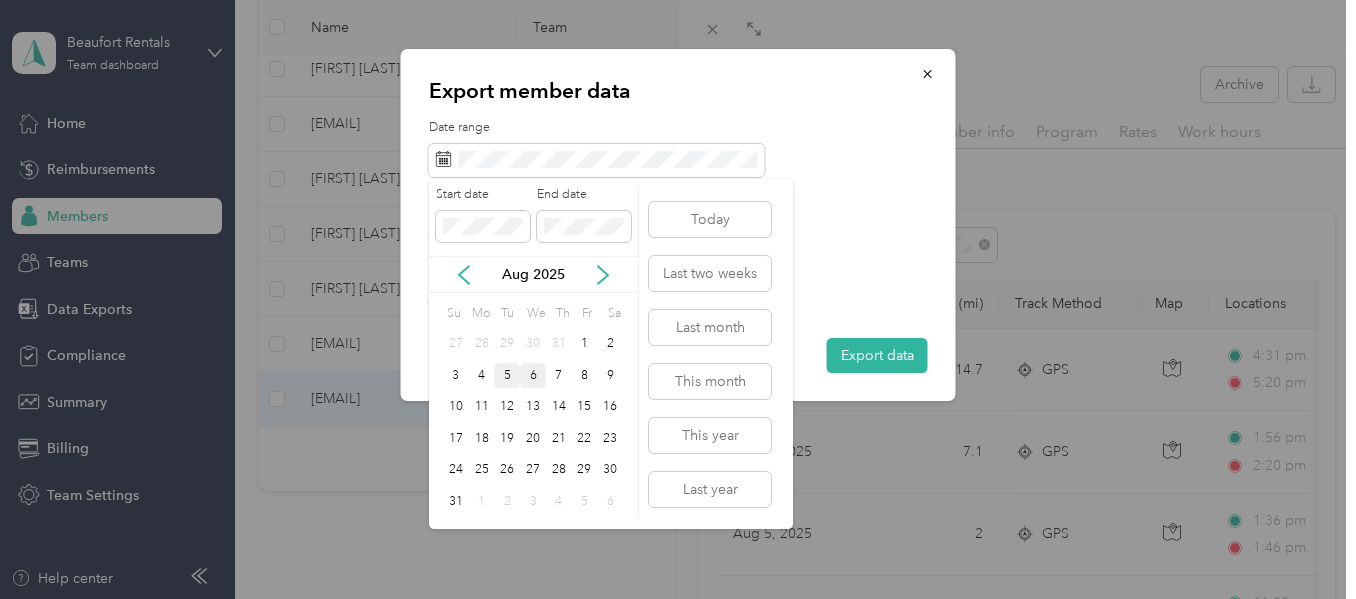 click on "5" at bounding box center (507, 375) 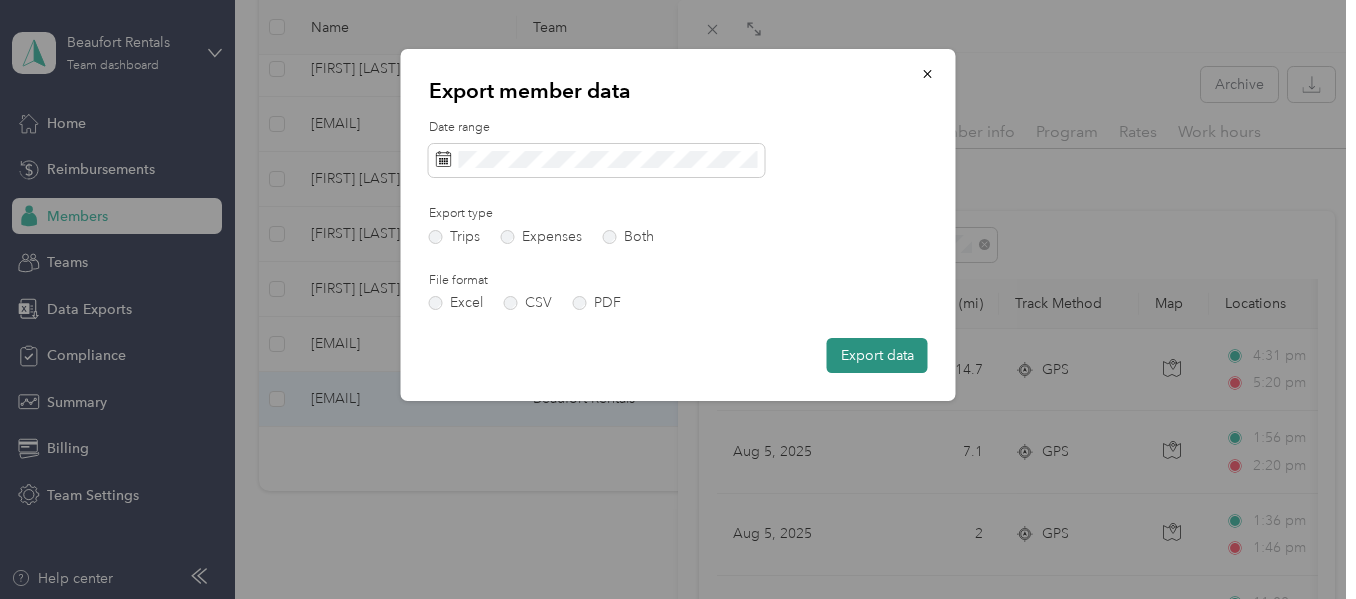 click on "Export data" at bounding box center (877, 355) 